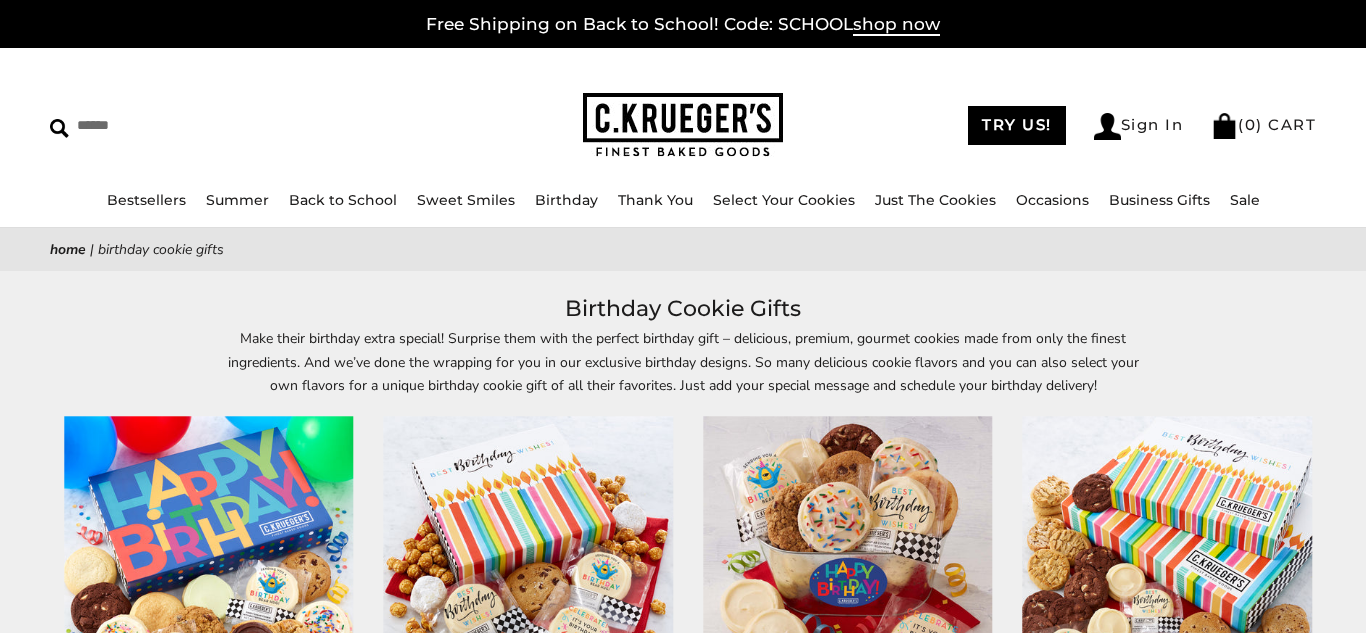 scroll, scrollTop: 400, scrollLeft: 0, axis: vertical 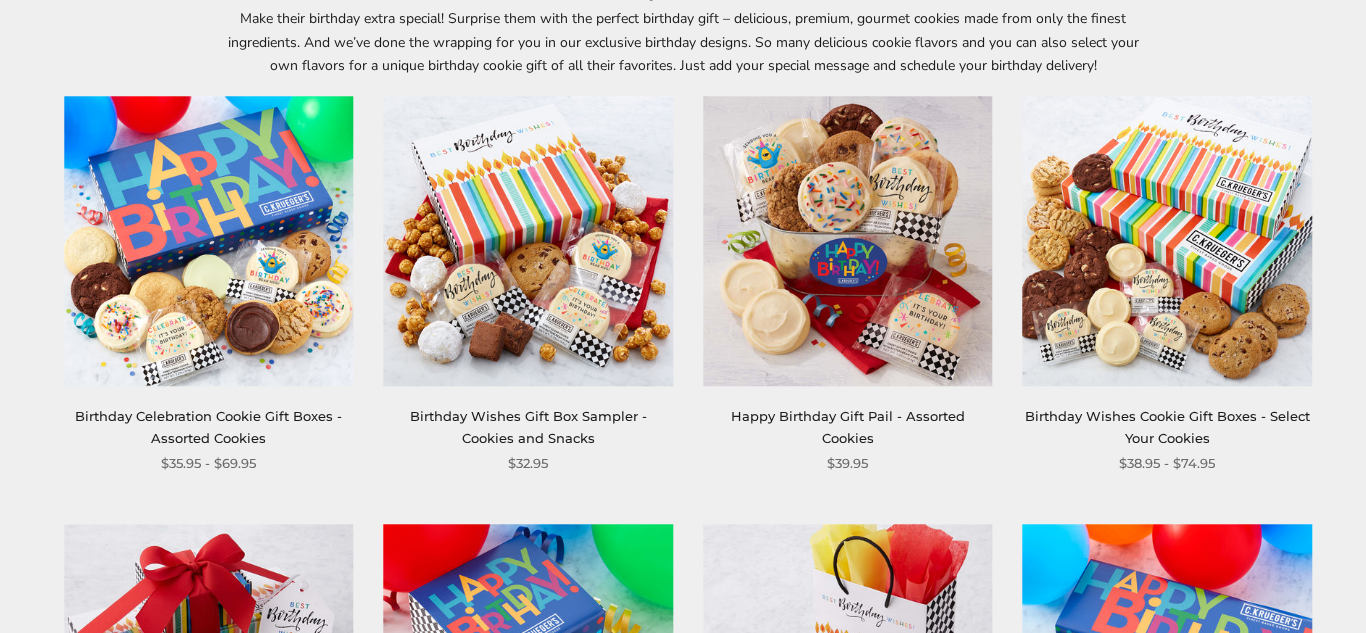 click at bounding box center [208, 241] 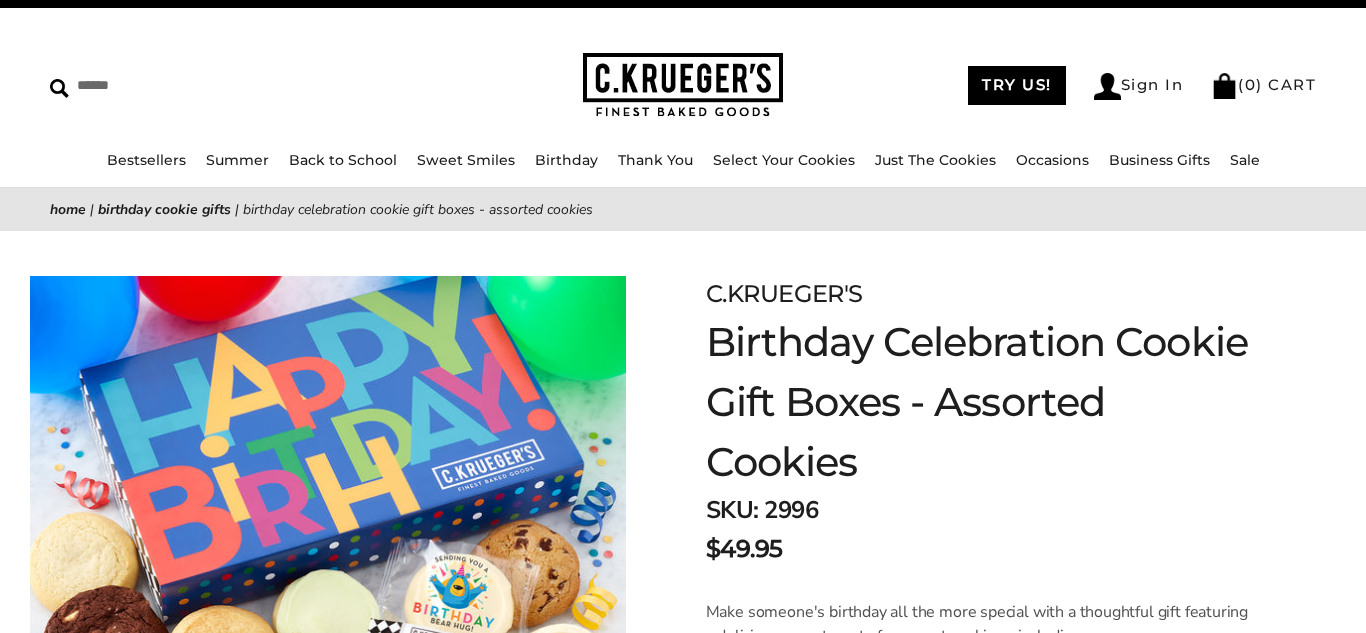 scroll, scrollTop: 320, scrollLeft: 0, axis: vertical 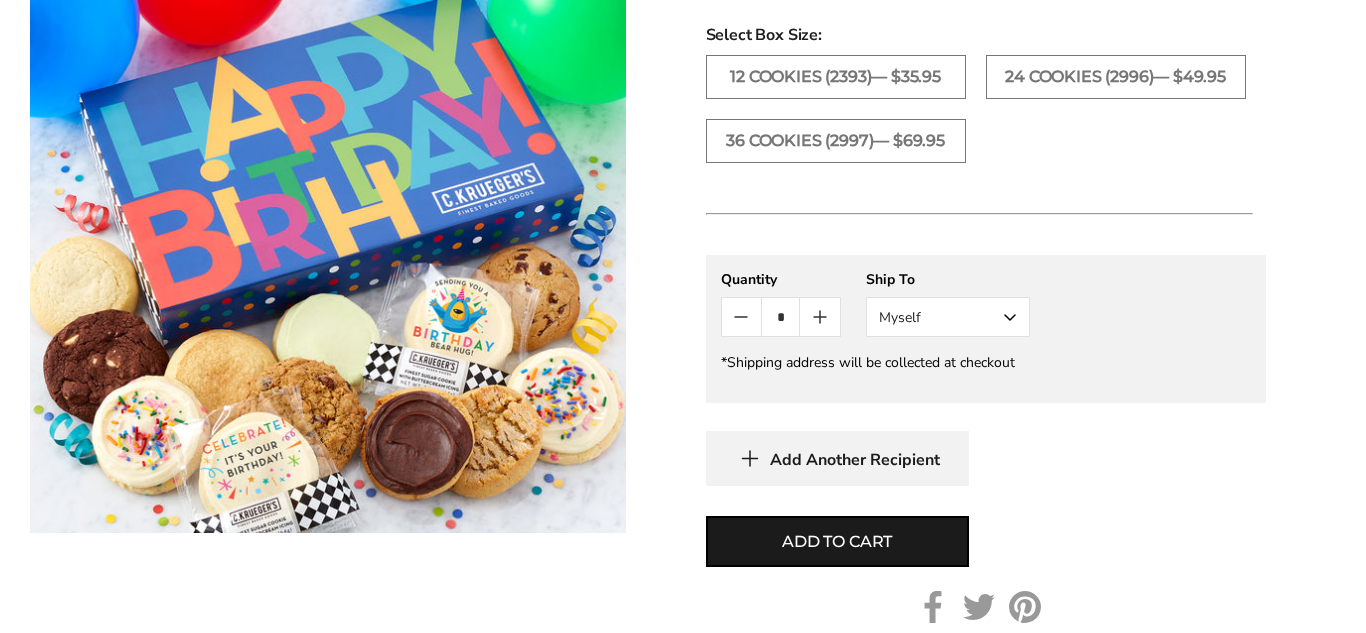 click on "Myself" at bounding box center (948, 317) 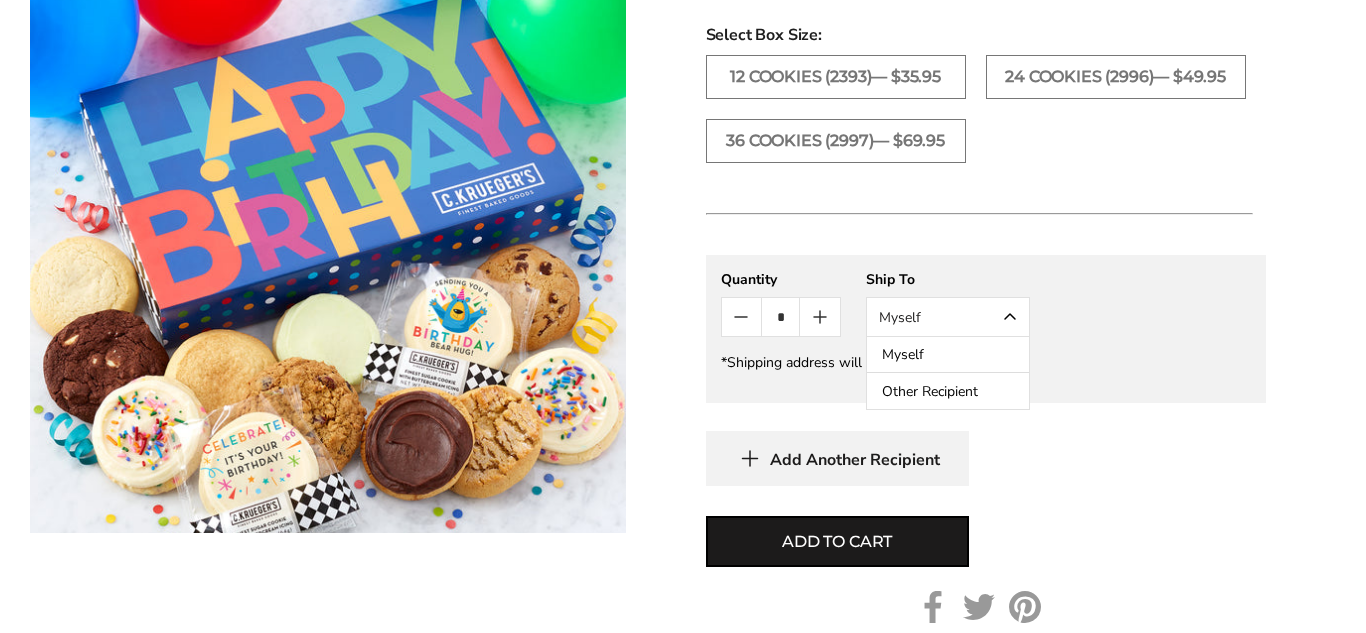 click on "Other Recipient" at bounding box center (948, 391) 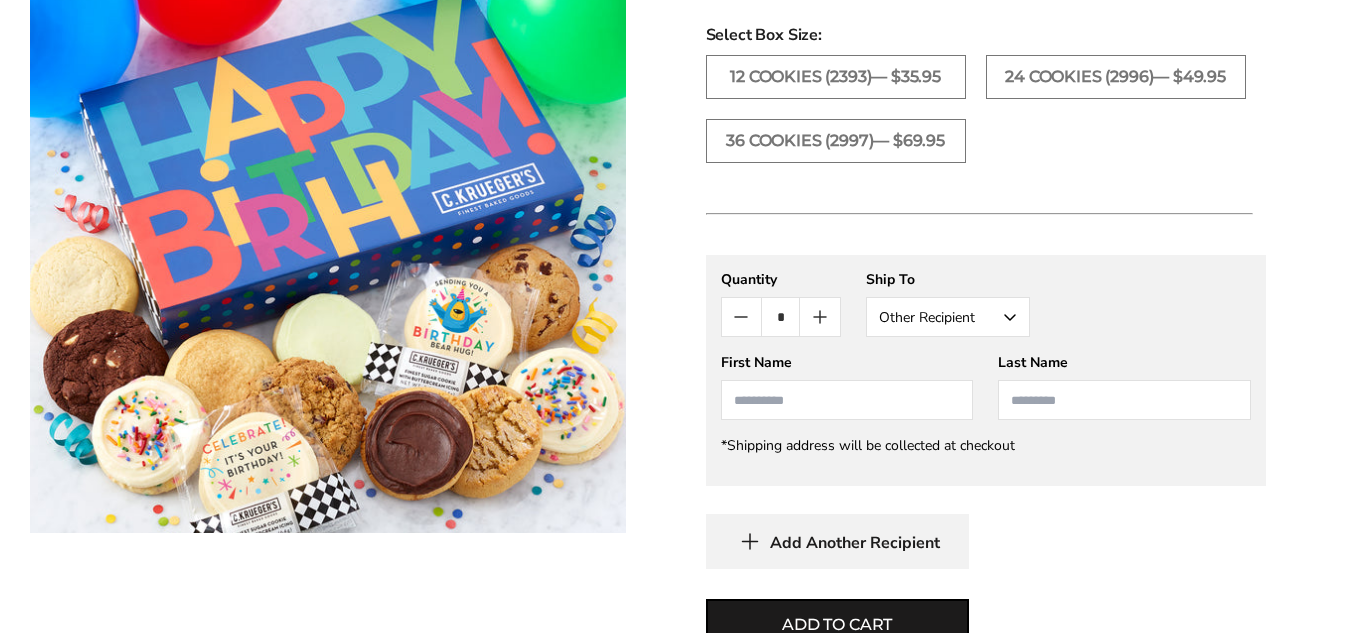 click at bounding box center [847, 400] 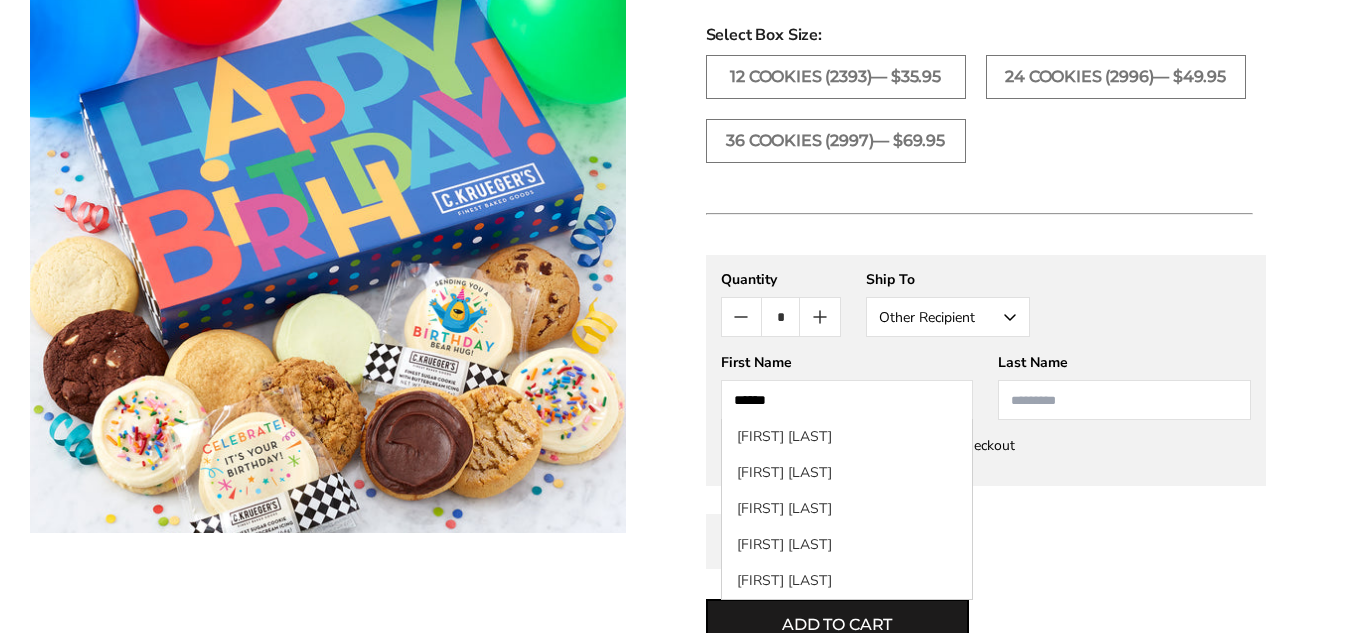 type on "******" 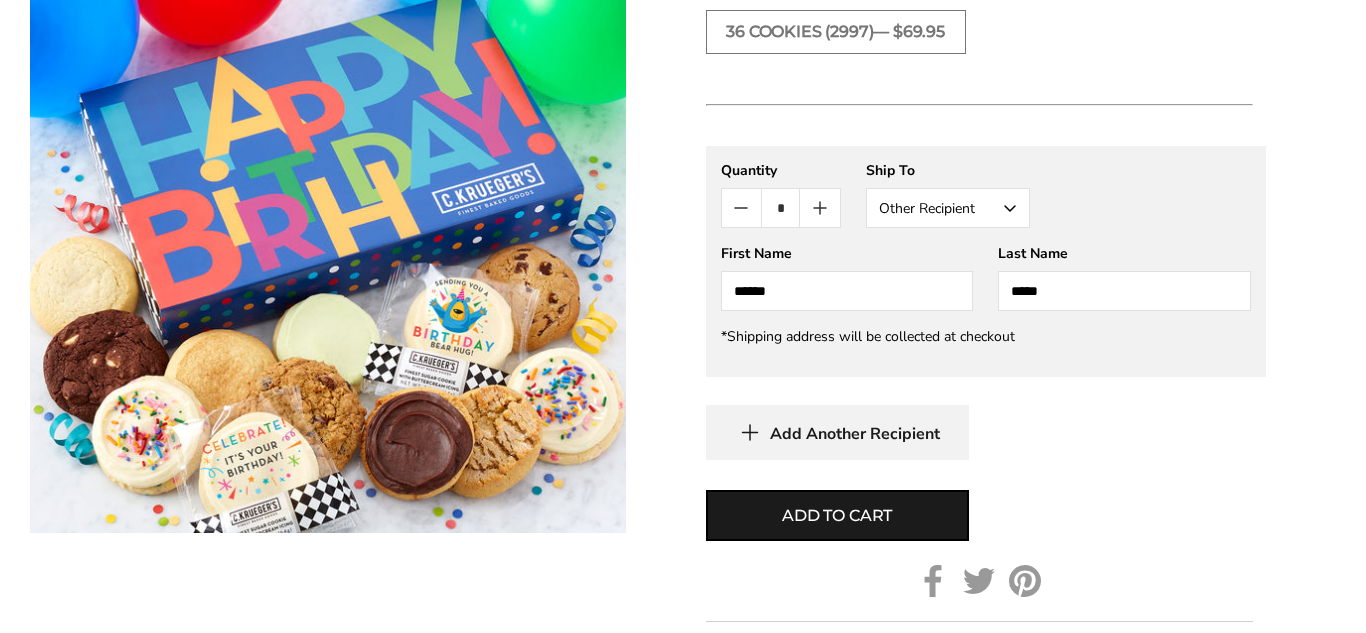 scroll, scrollTop: 1230, scrollLeft: 0, axis: vertical 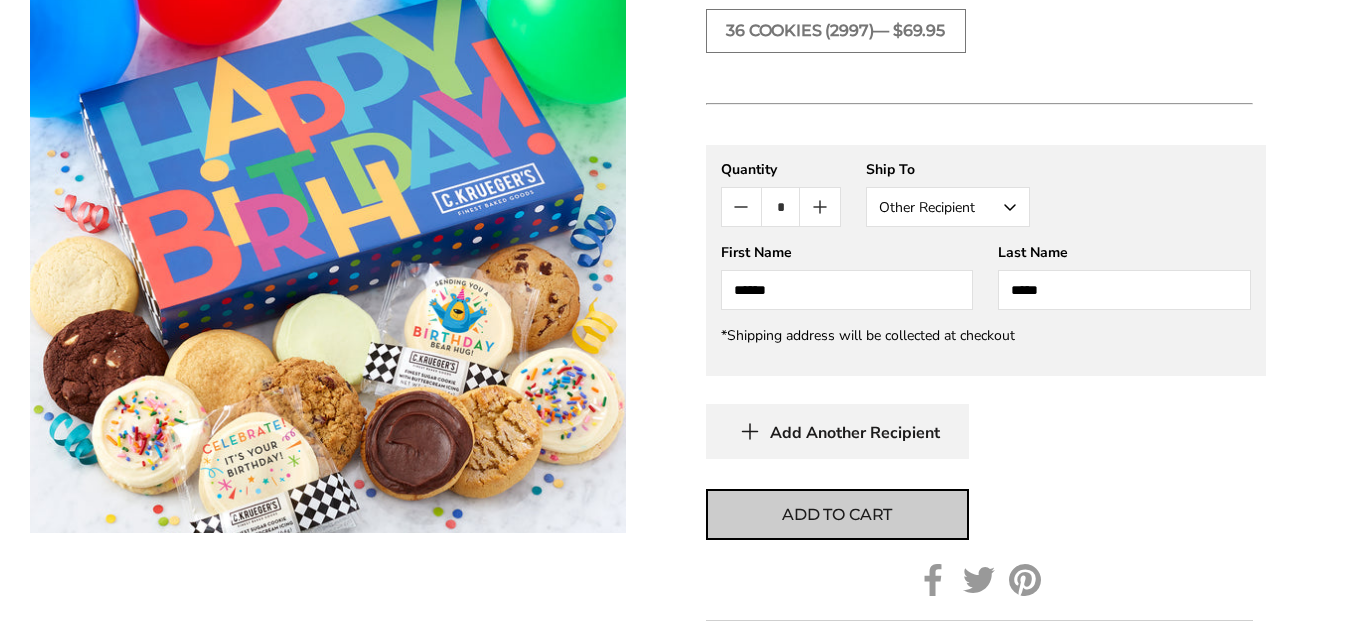 type on "*****" 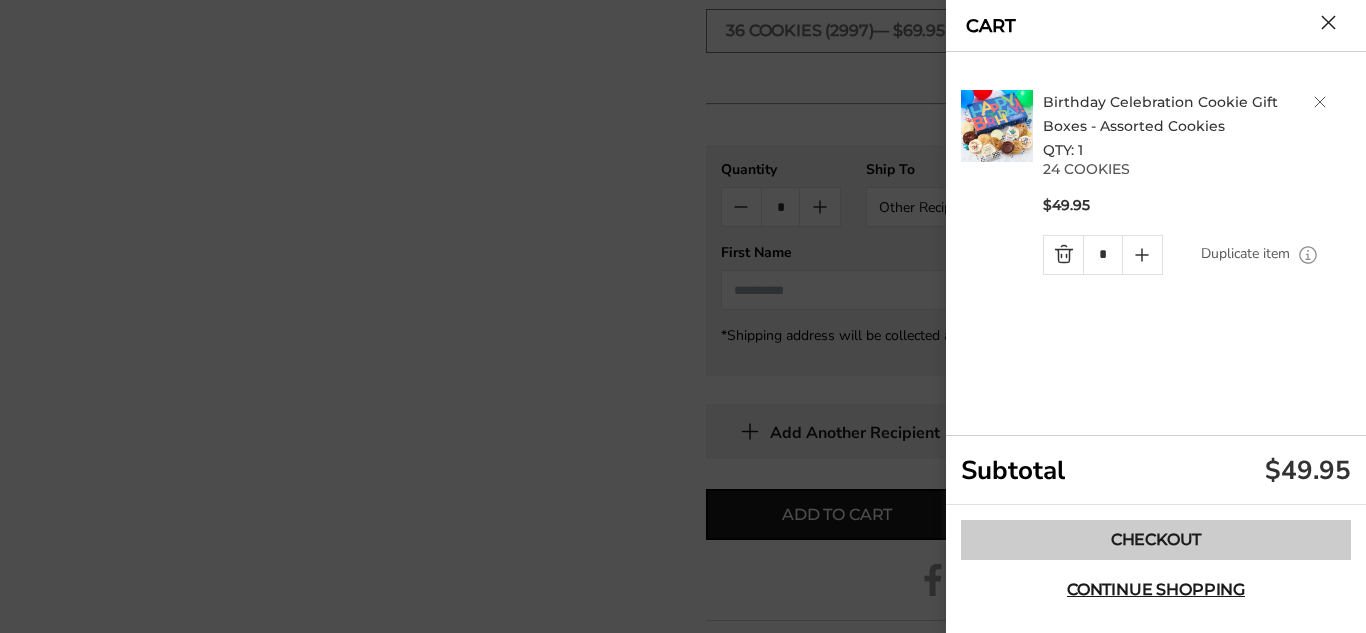 click on "Checkout" at bounding box center (1156, 540) 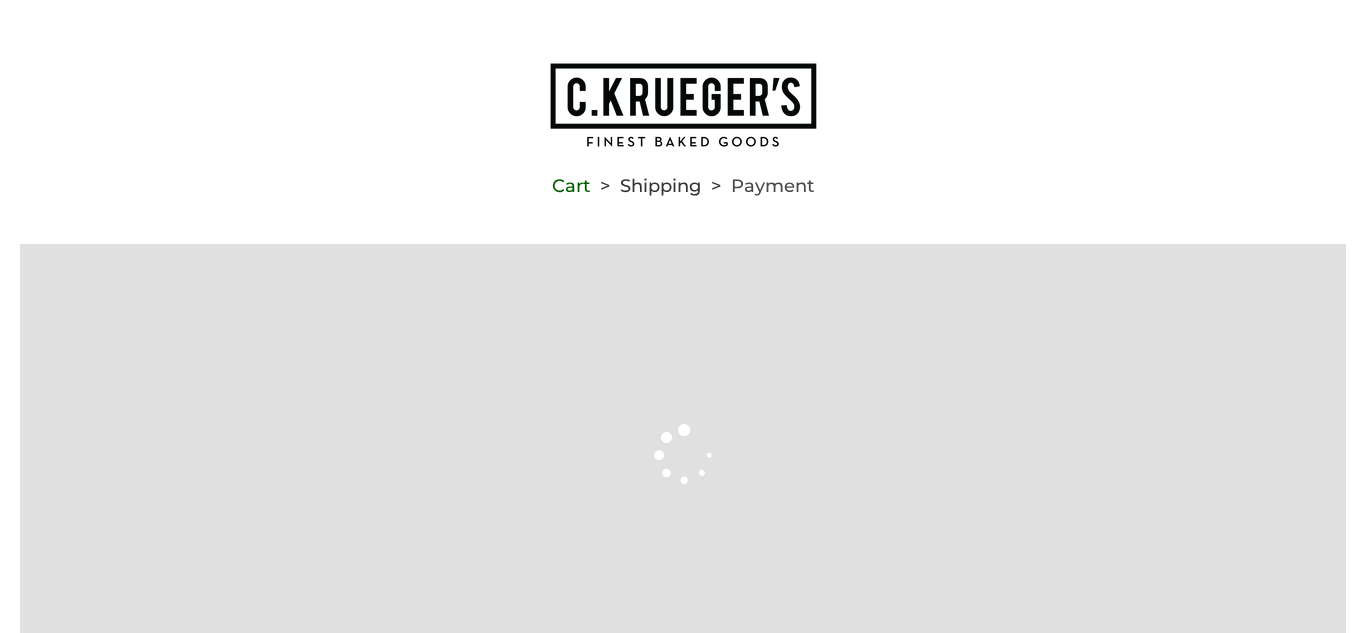scroll, scrollTop: 0, scrollLeft: 0, axis: both 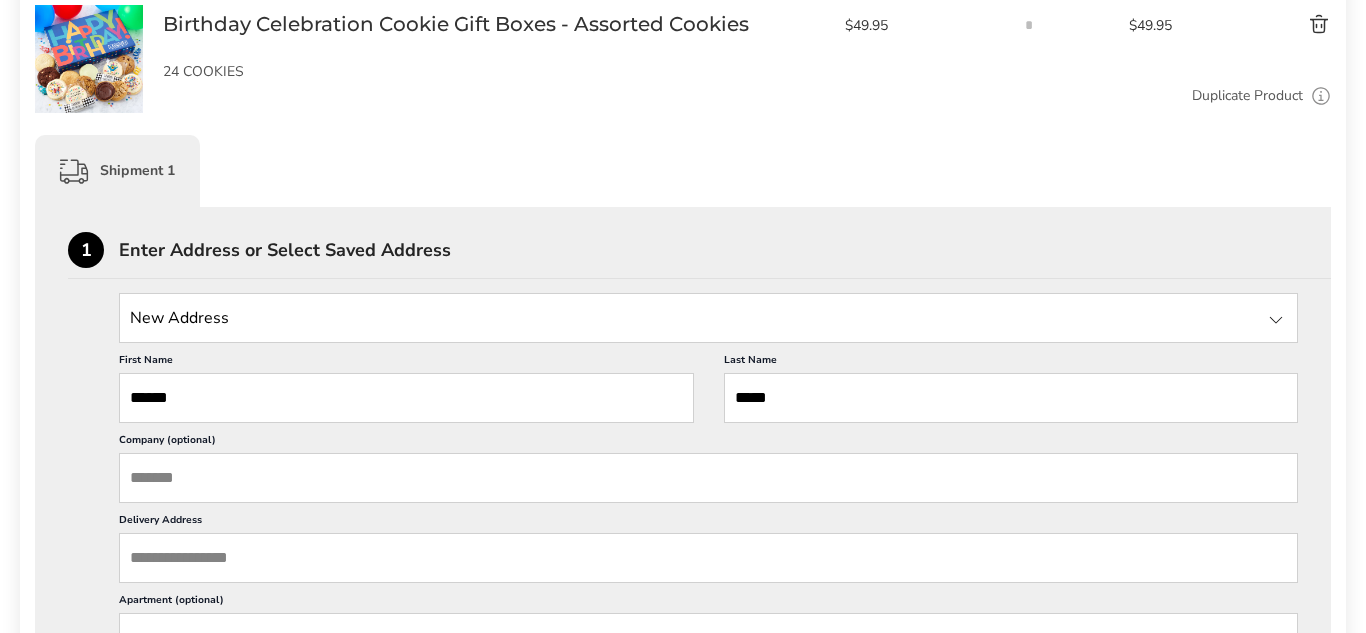 click on "Delivery Address" at bounding box center (708, 558) 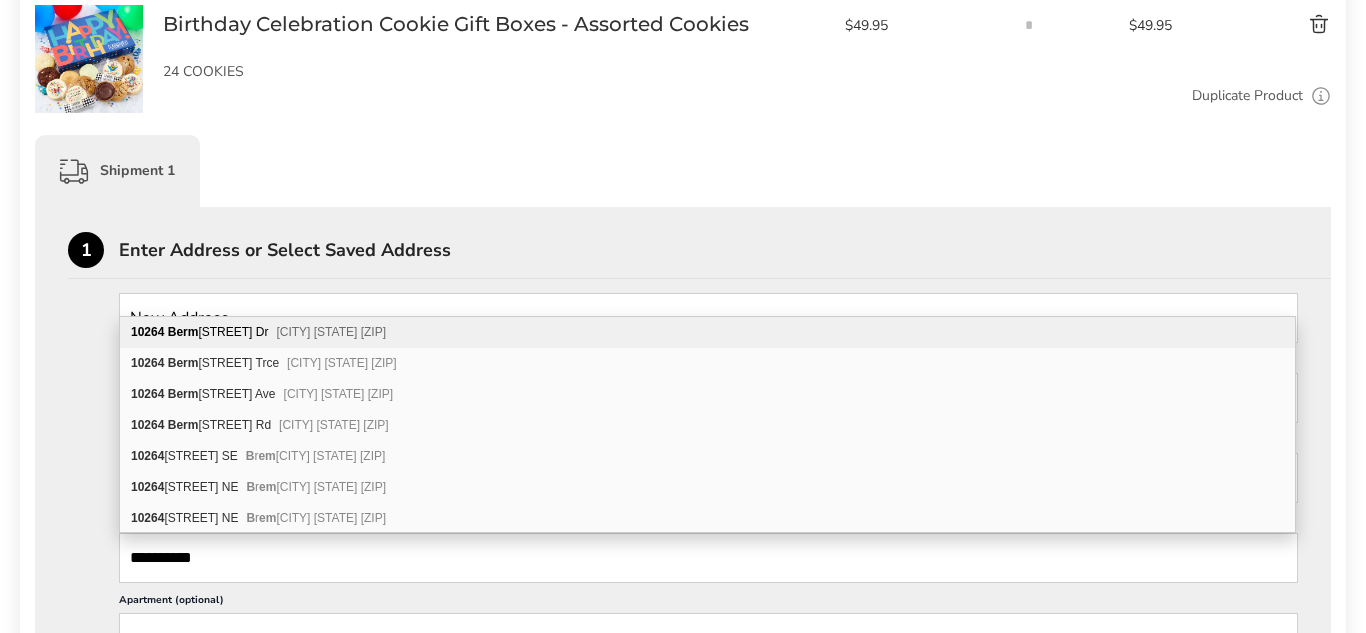 click on "Berm" at bounding box center (183, 332) 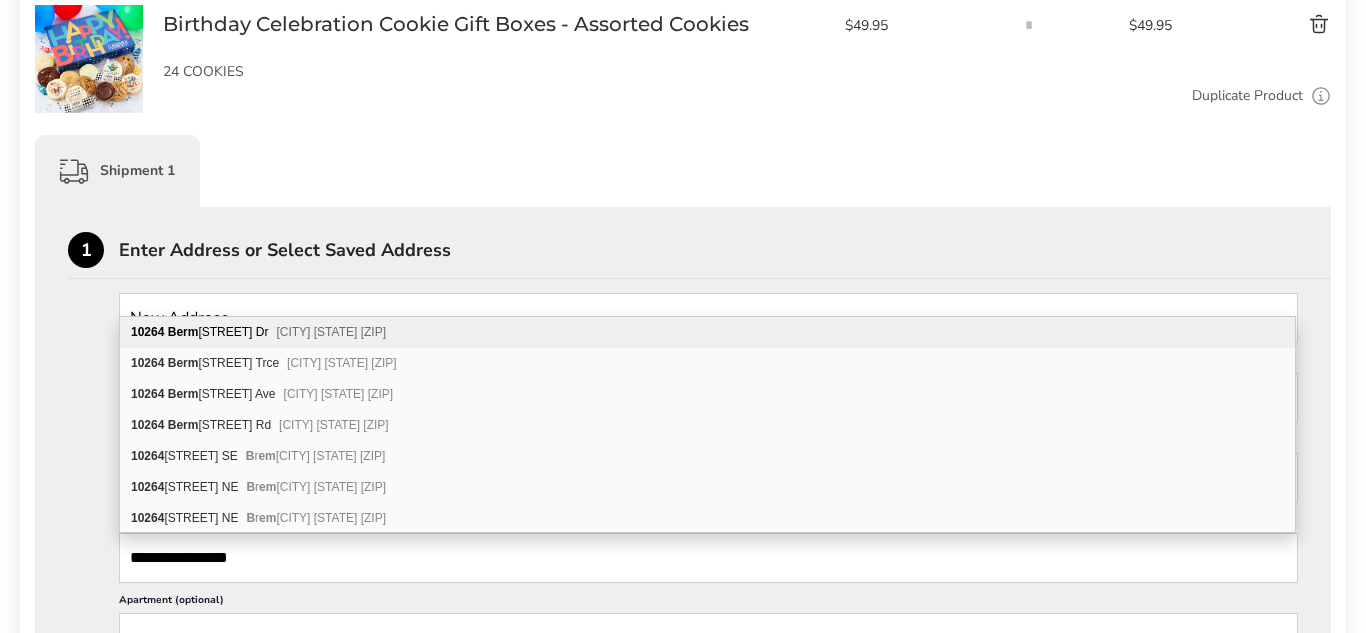 type on "**********" 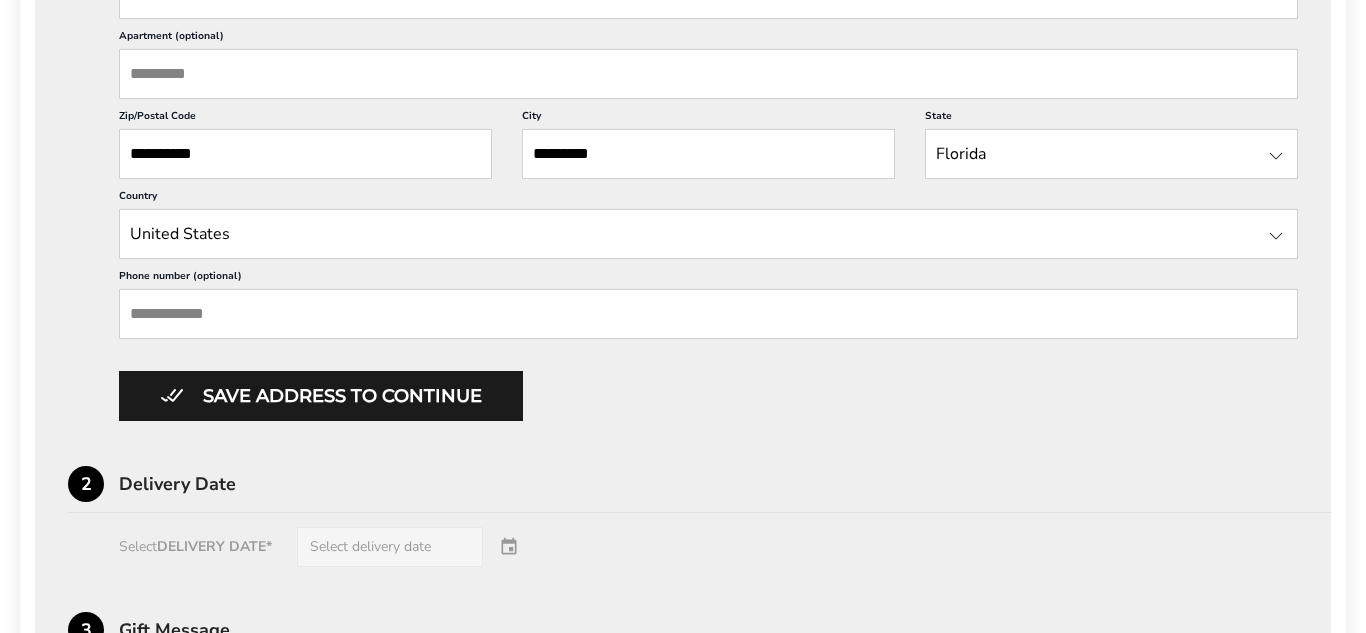 scroll, scrollTop: 942, scrollLeft: 0, axis: vertical 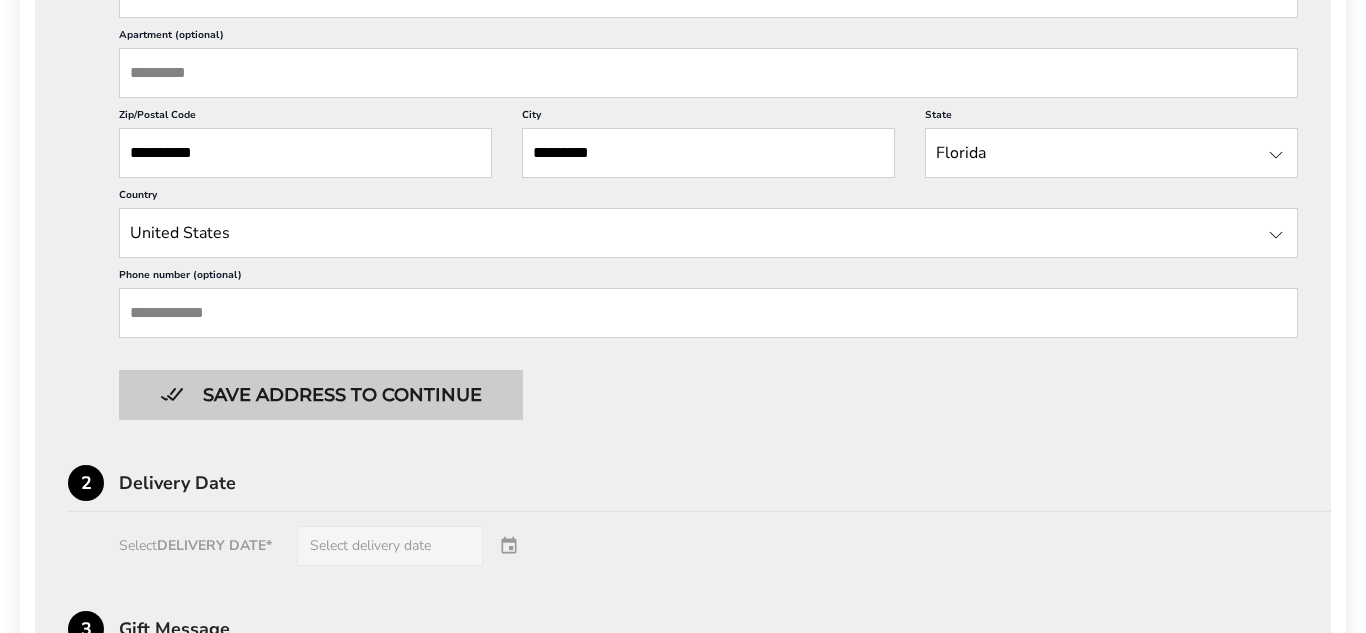 click on "Save address to continue" at bounding box center (321, 395) 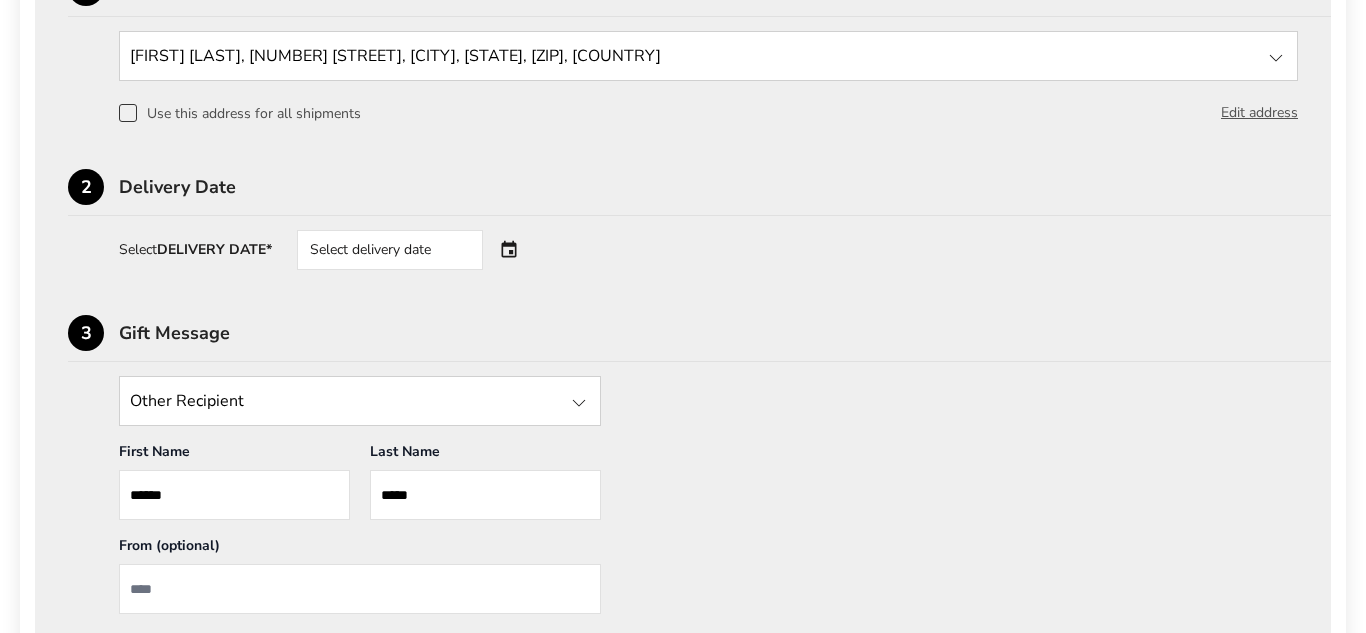 scroll, scrollTop: 634, scrollLeft: 0, axis: vertical 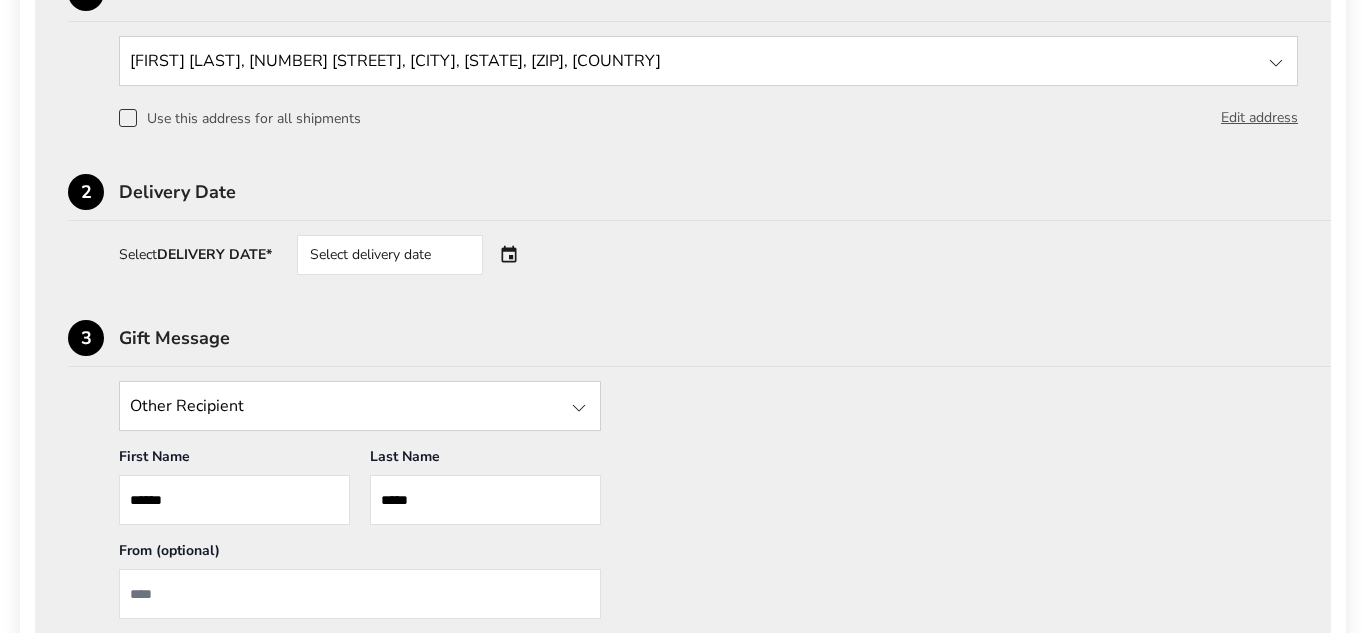 click at bounding box center (360, 406) 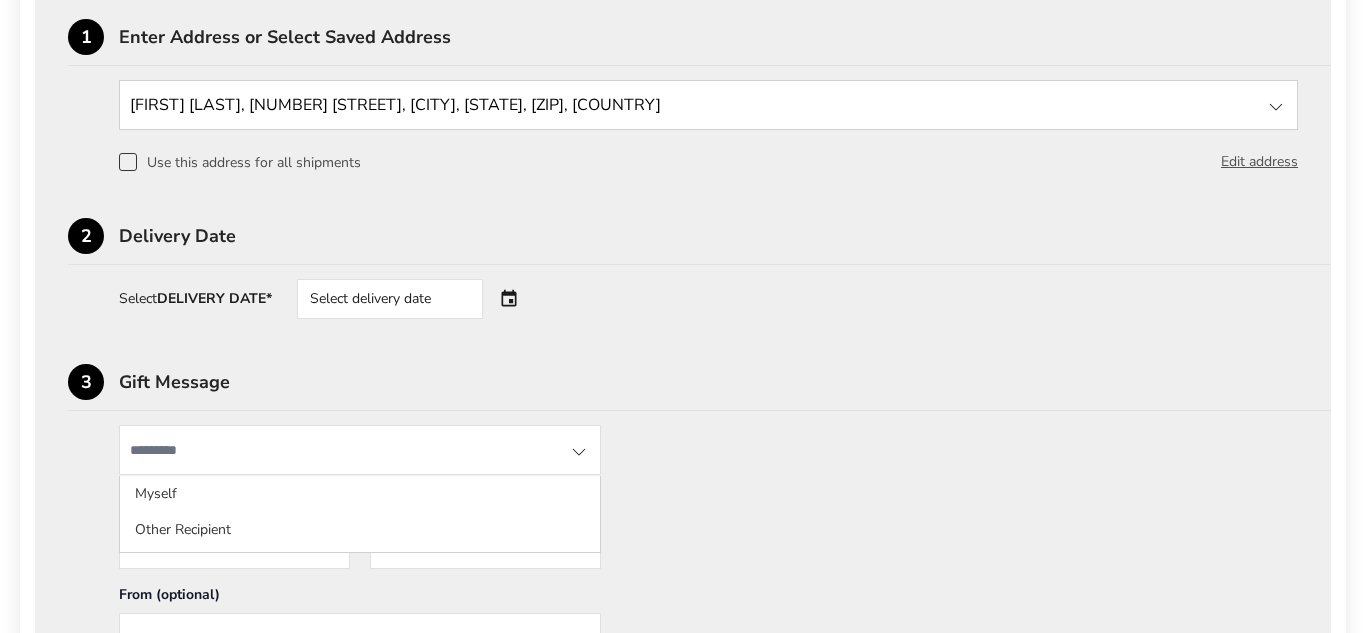 scroll, scrollTop: 578, scrollLeft: 0, axis: vertical 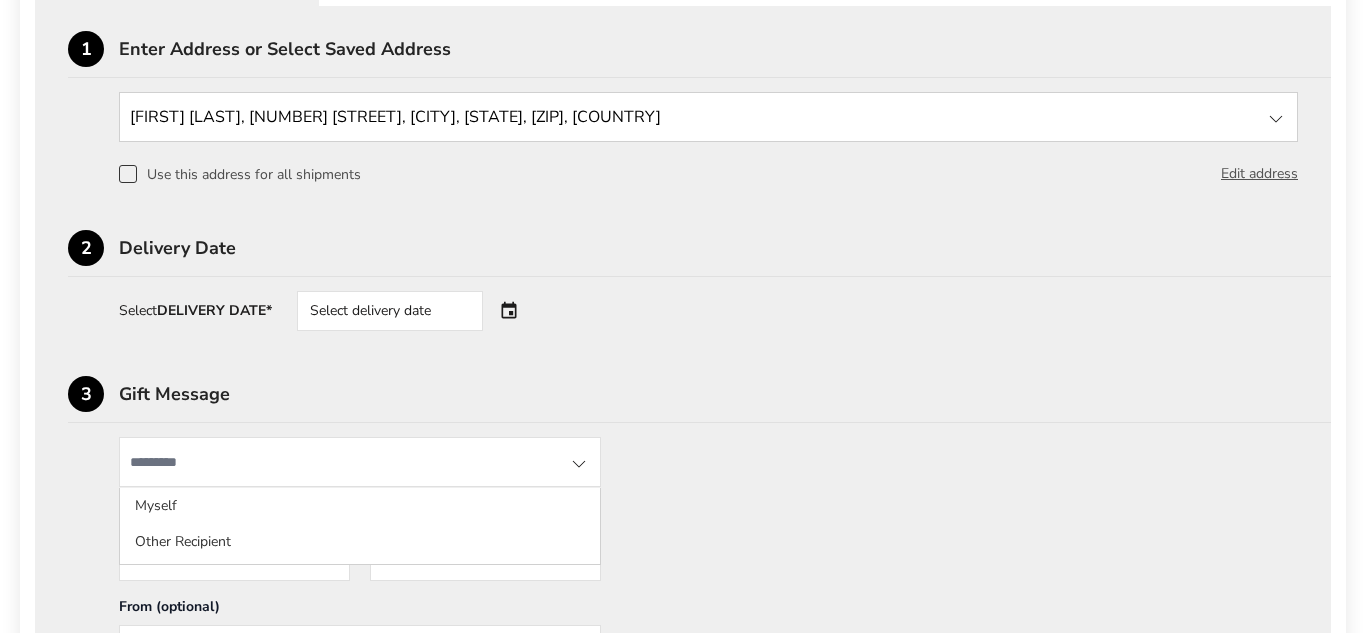 click on "Select delivery date" at bounding box center (418, 311) 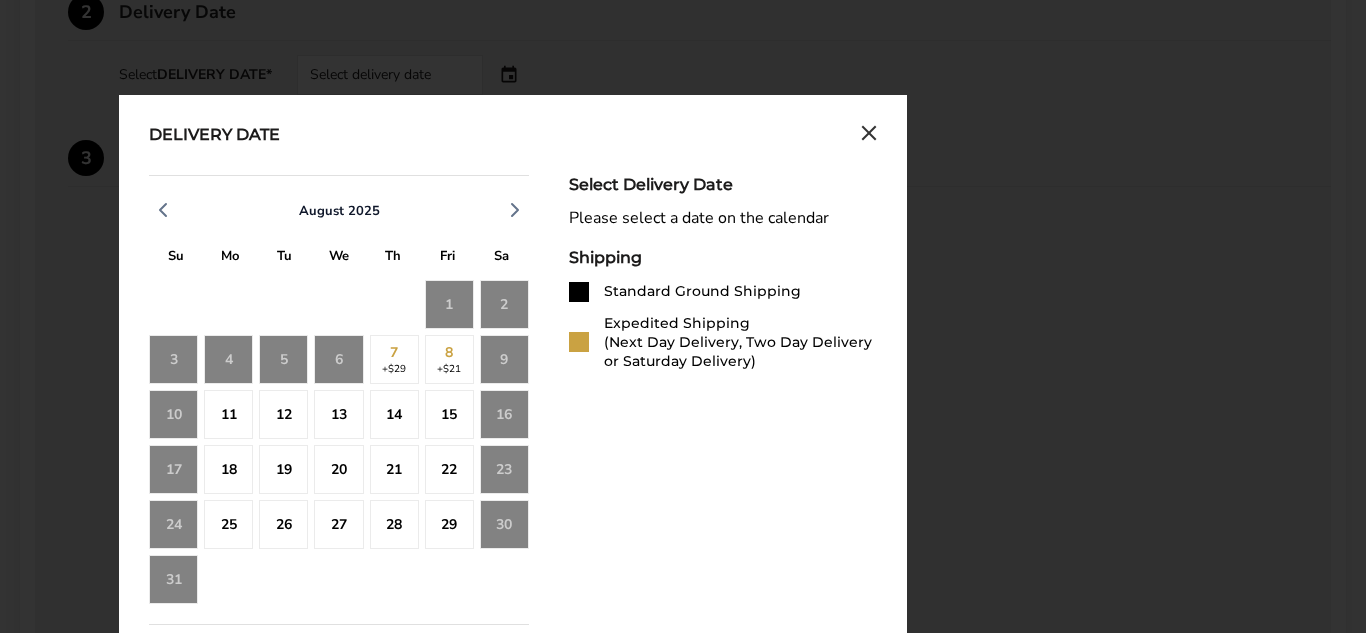 scroll, scrollTop: 860, scrollLeft: 0, axis: vertical 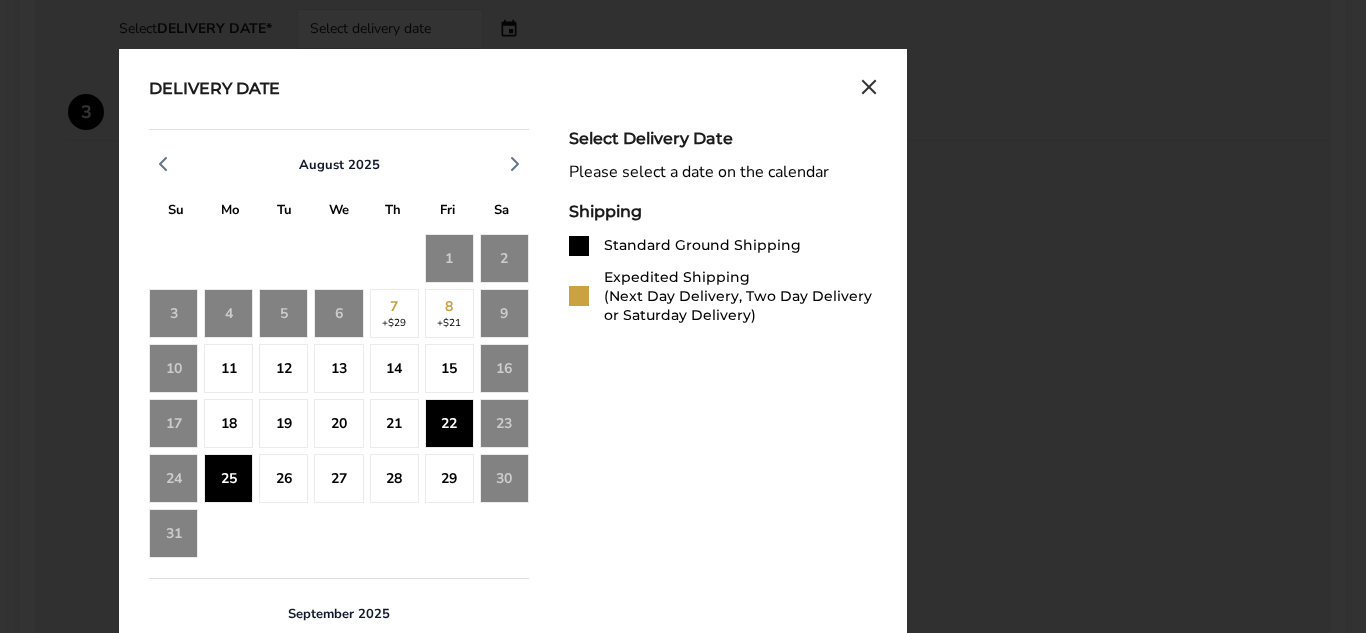 click on "25" 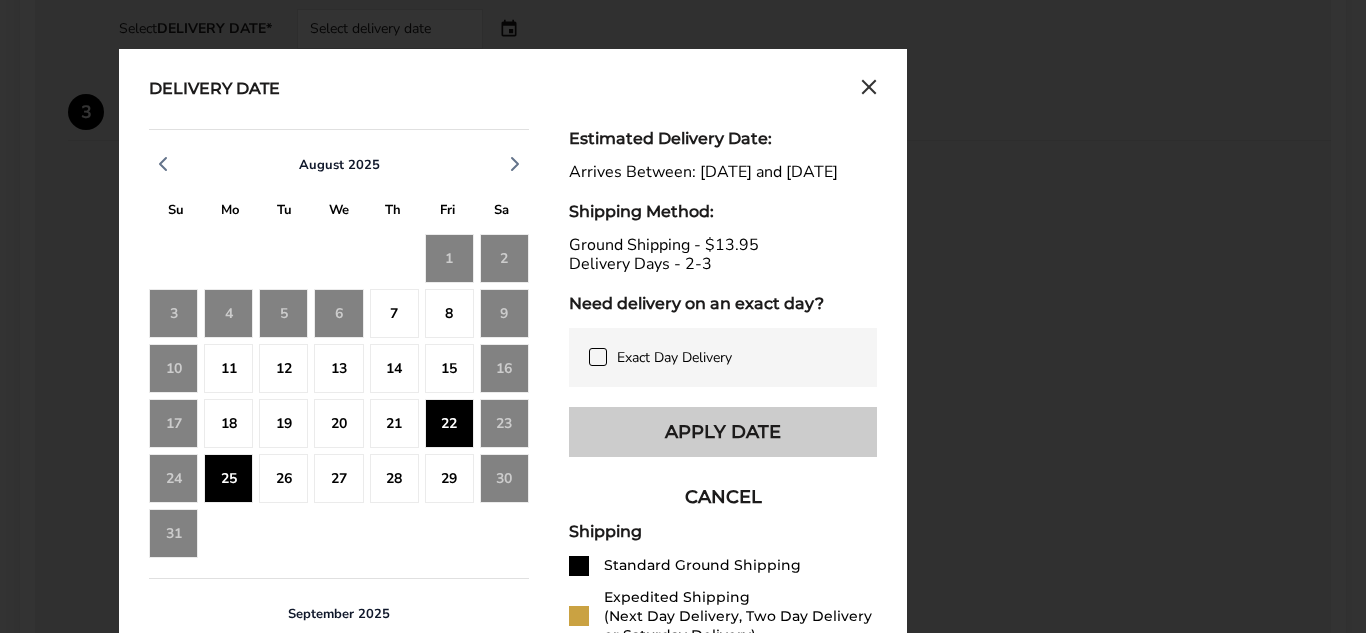 click on "Apply Date" at bounding box center (723, 432) 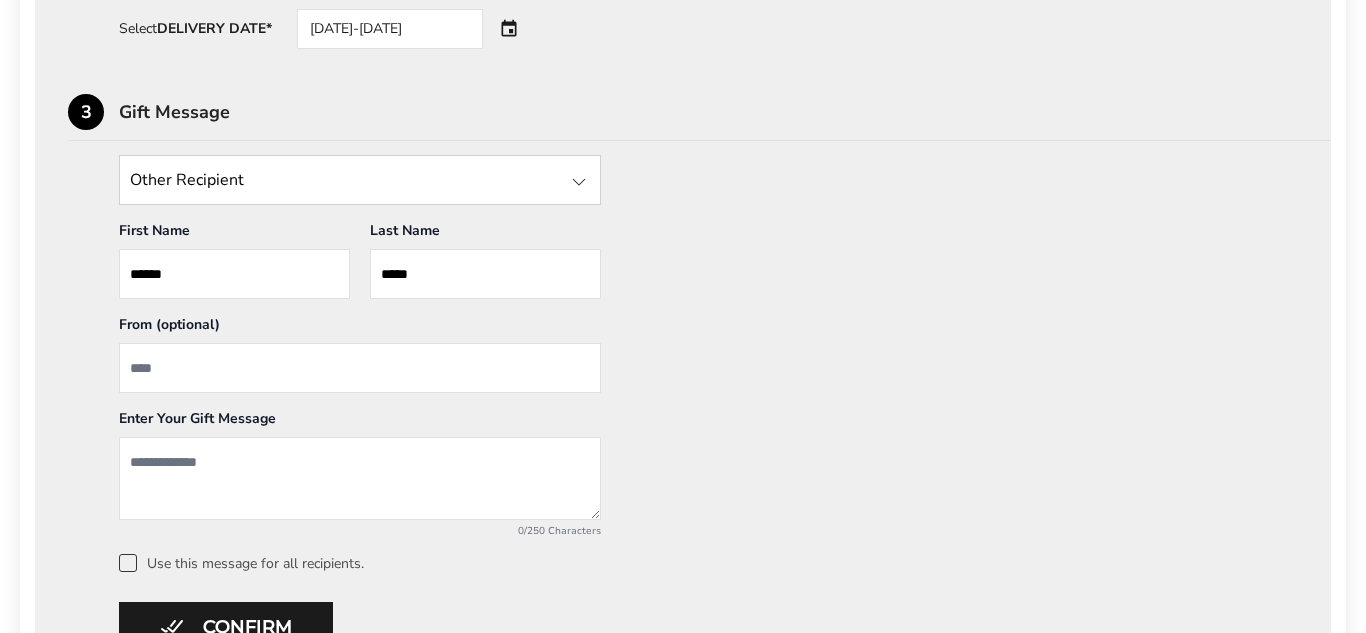 click at bounding box center [360, 478] 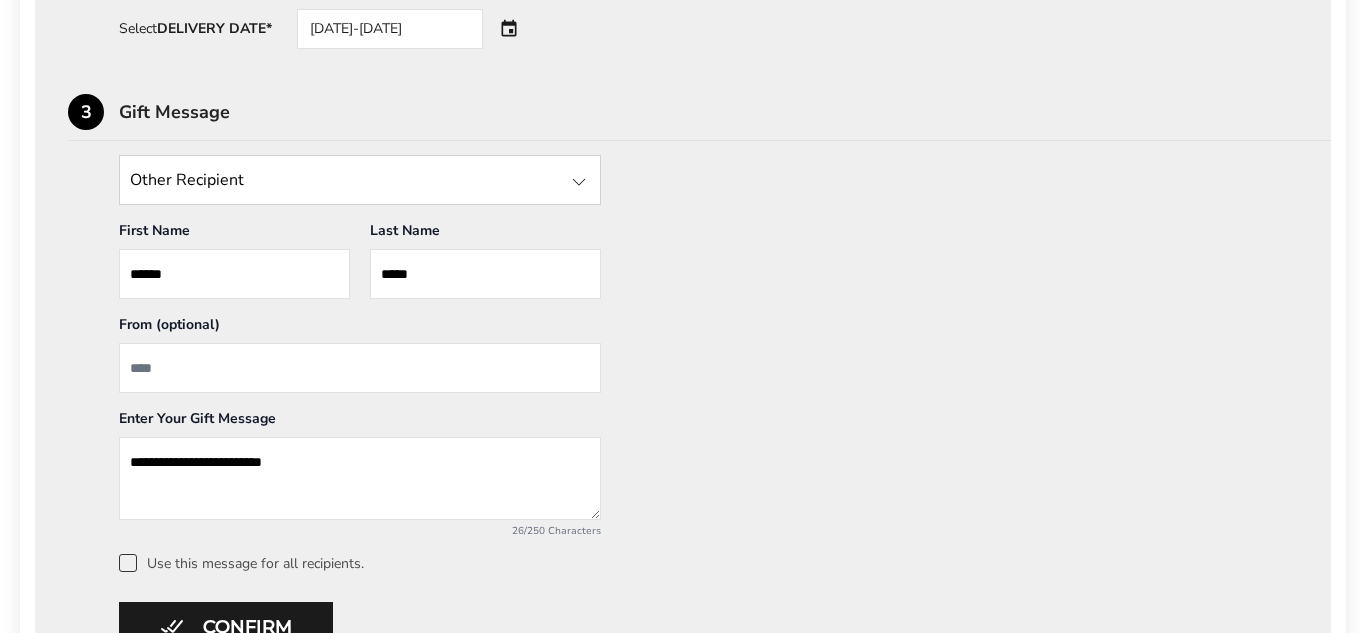 click on "**********" at bounding box center [360, 478] 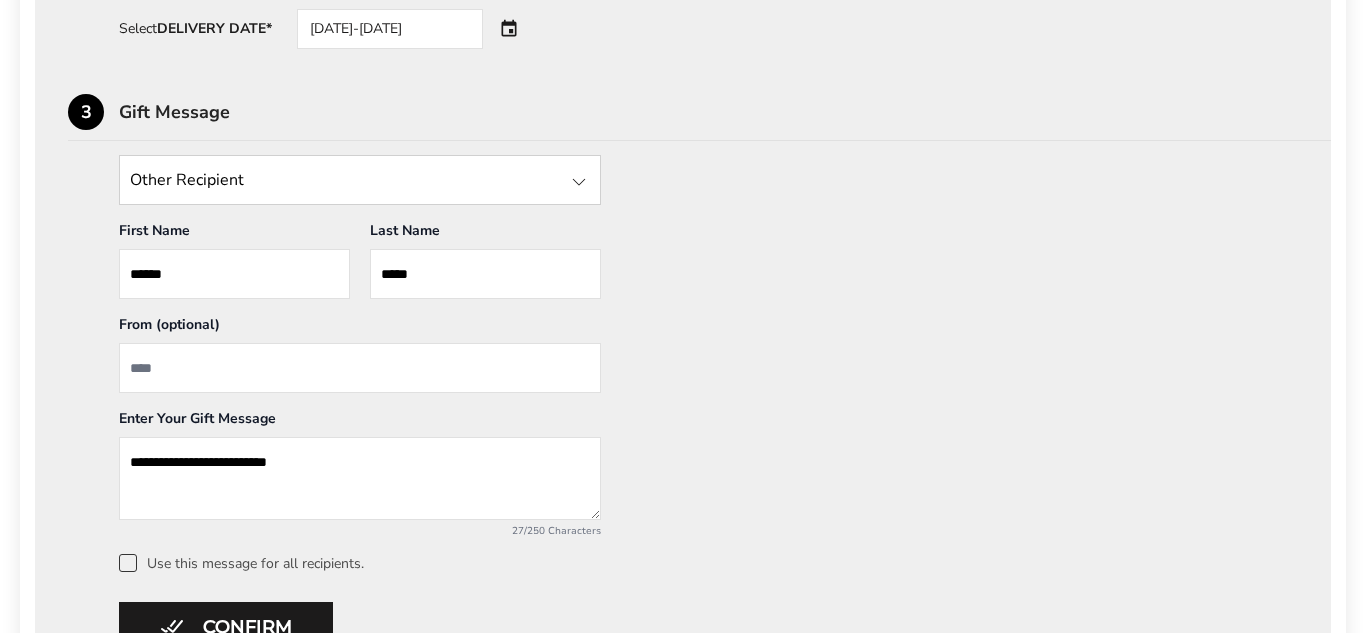 type on "**********" 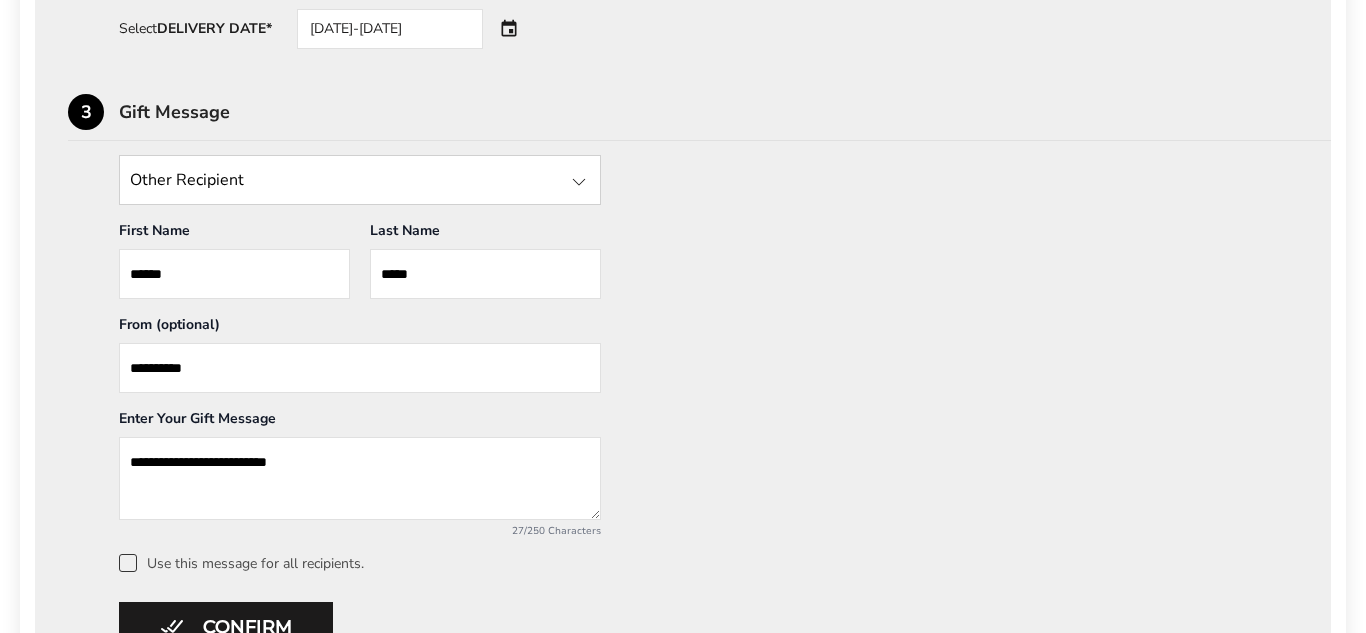 type on "**********" 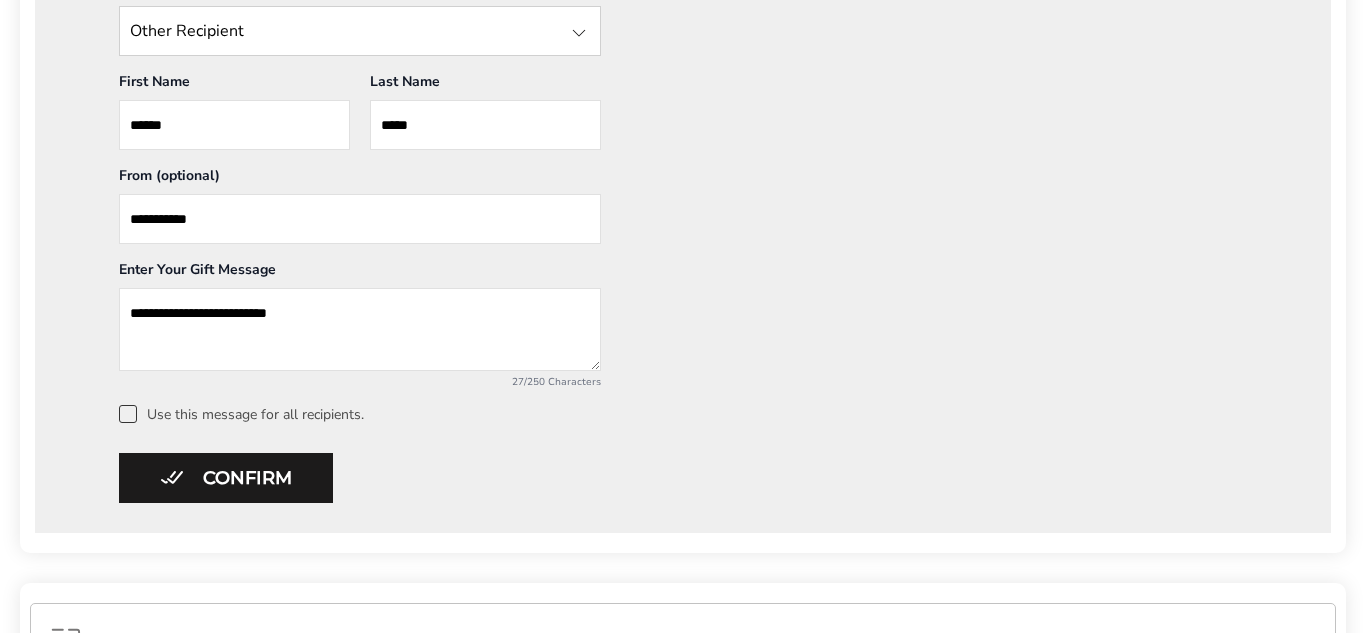 scroll, scrollTop: 1017, scrollLeft: 0, axis: vertical 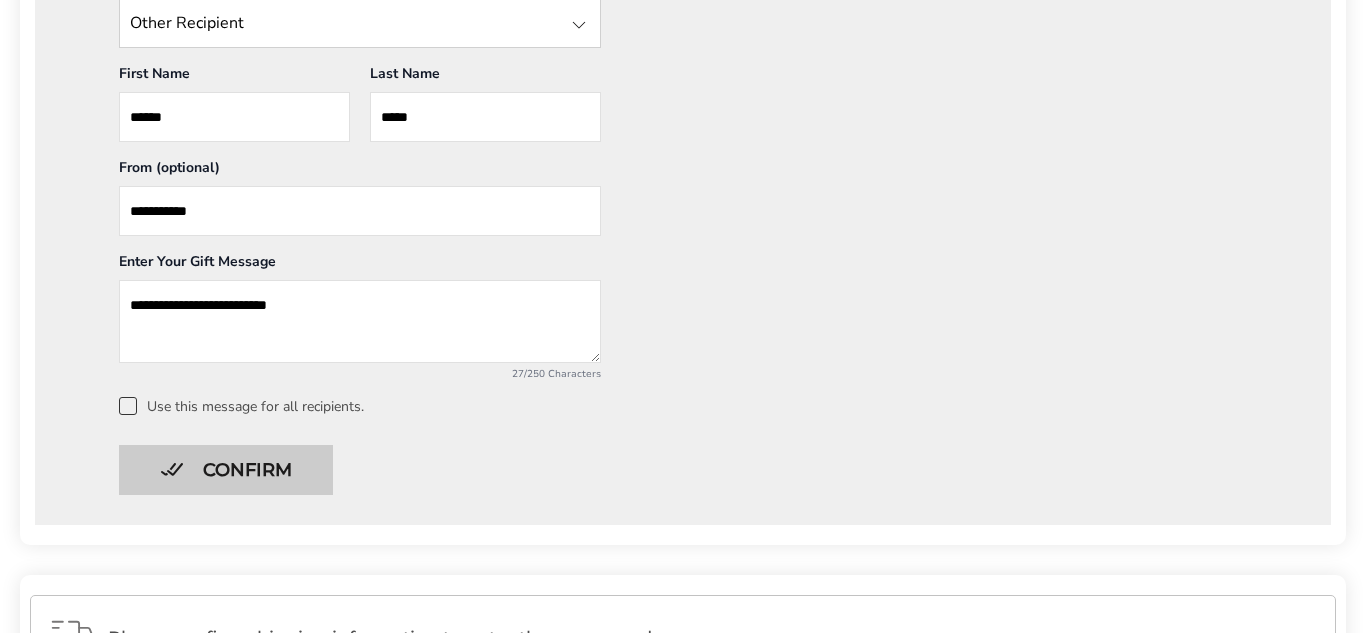 click on "Confirm" at bounding box center (226, 470) 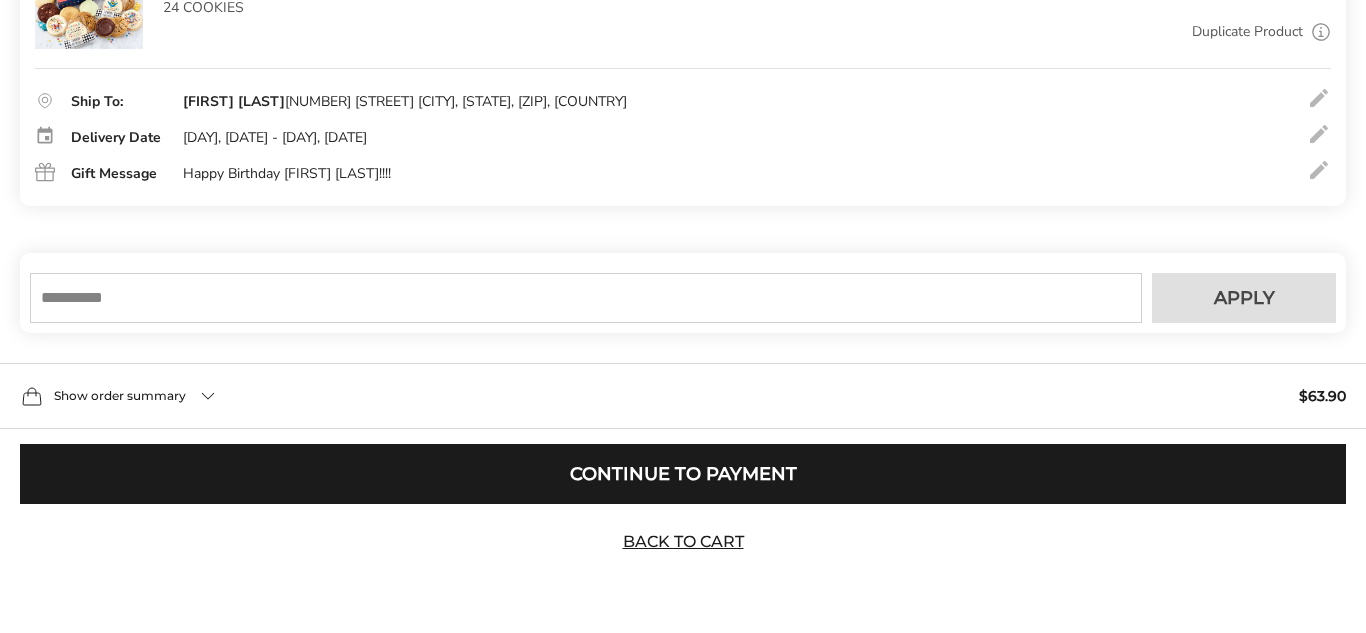 scroll, scrollTop: 441, scrollLeft: 0, axis: vertical 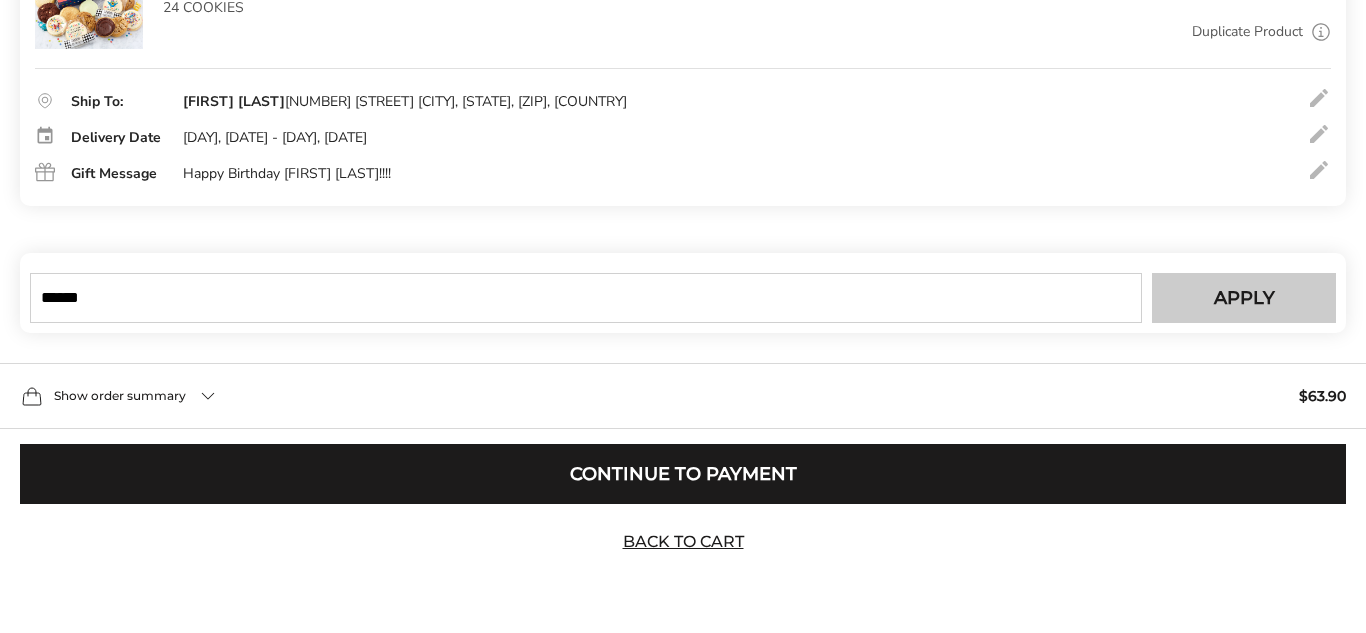 type on "******" 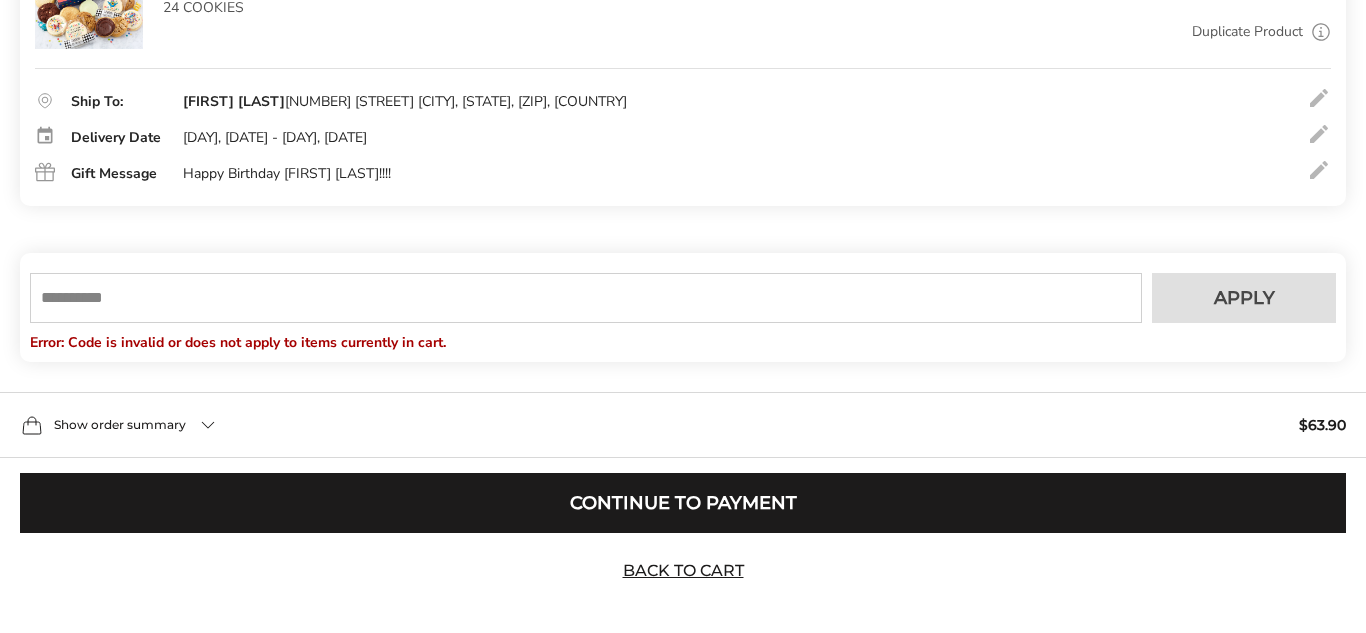 scroll, scrollTop: 470, scrollLeft: 0, axis: vertical 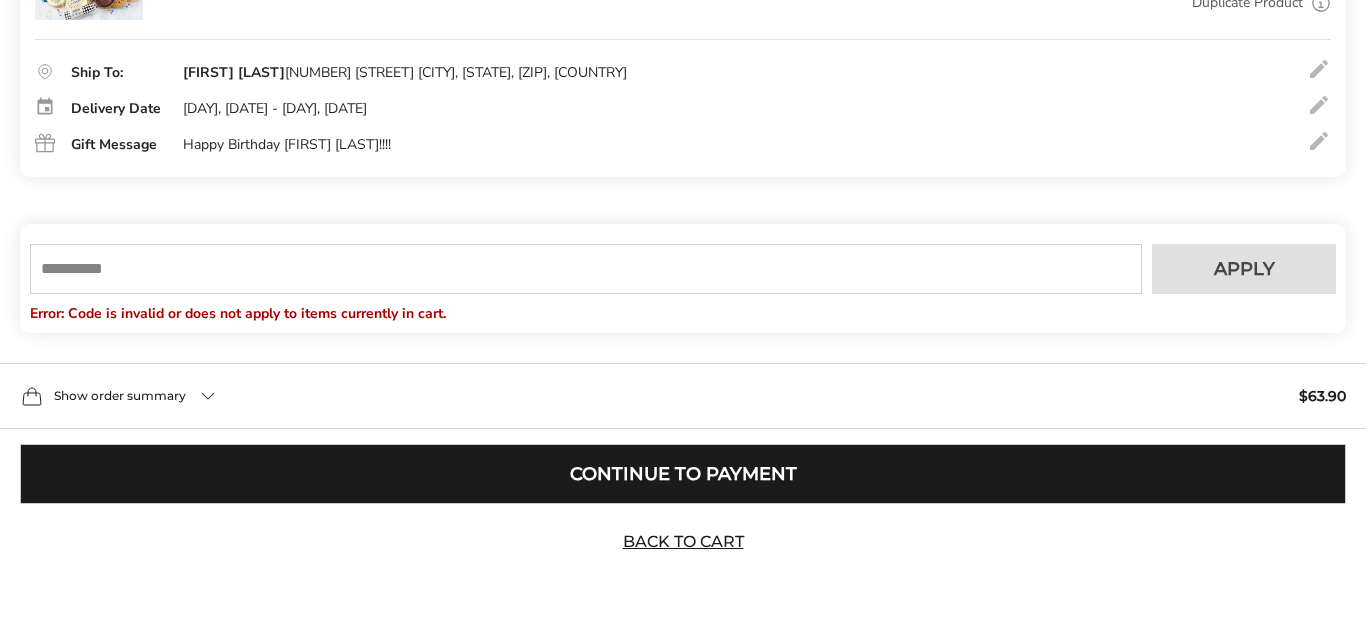 click on "Continue to Payment" at bounding box center (683, 474) 